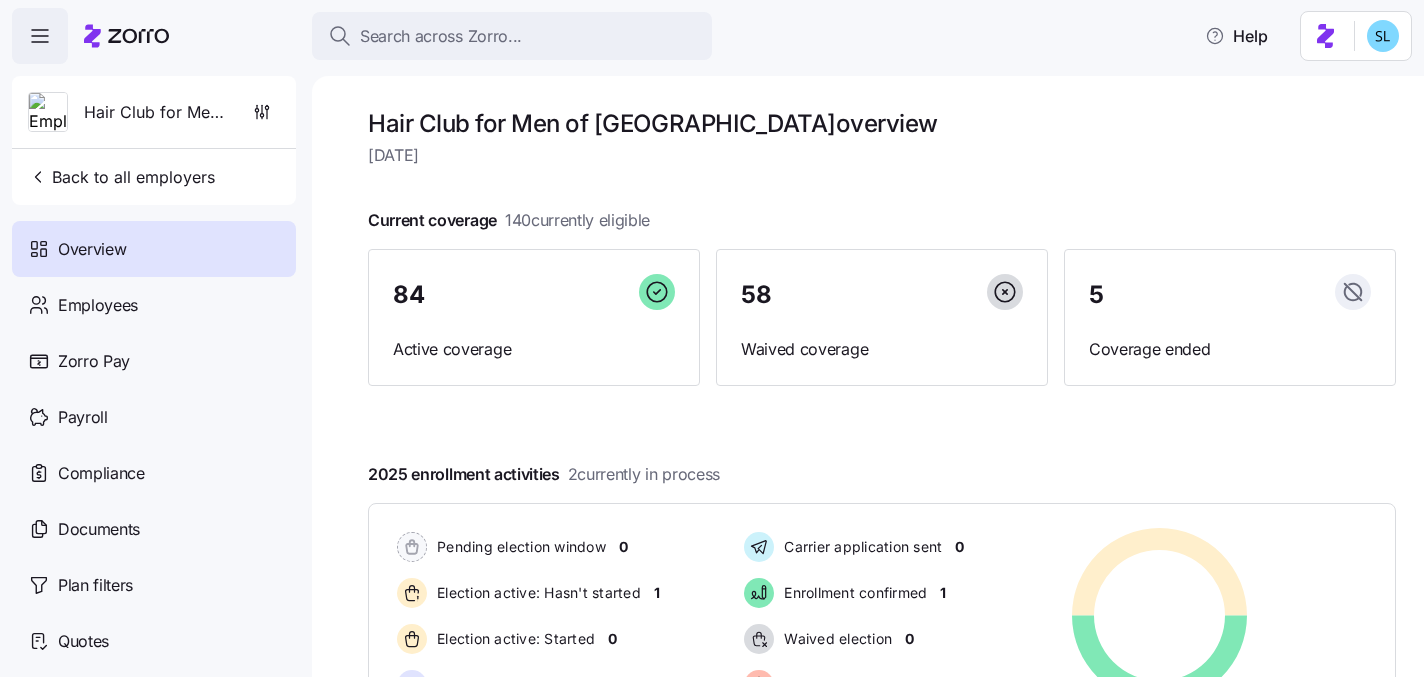 scroll, scrollTop: 0, scrollLeft: 0, axis: both 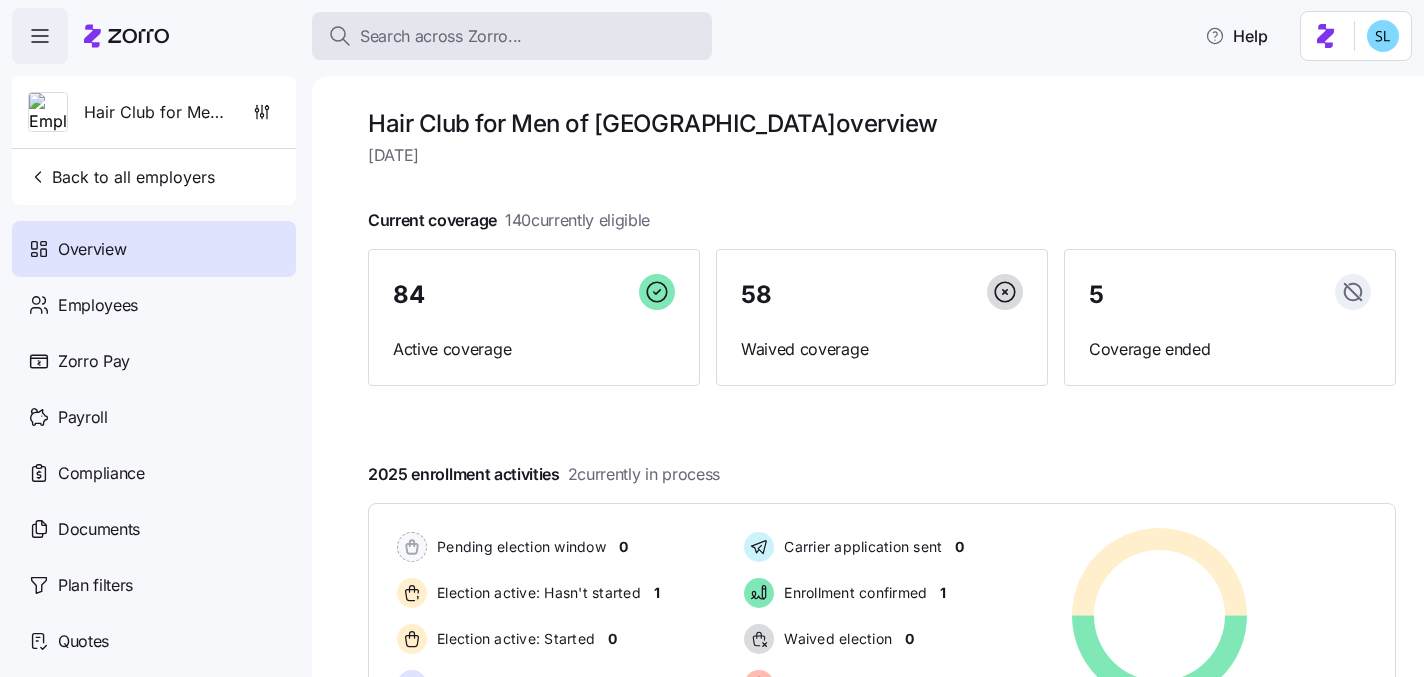 click on "Search across Zorro..." at bounding box center [441, 36] 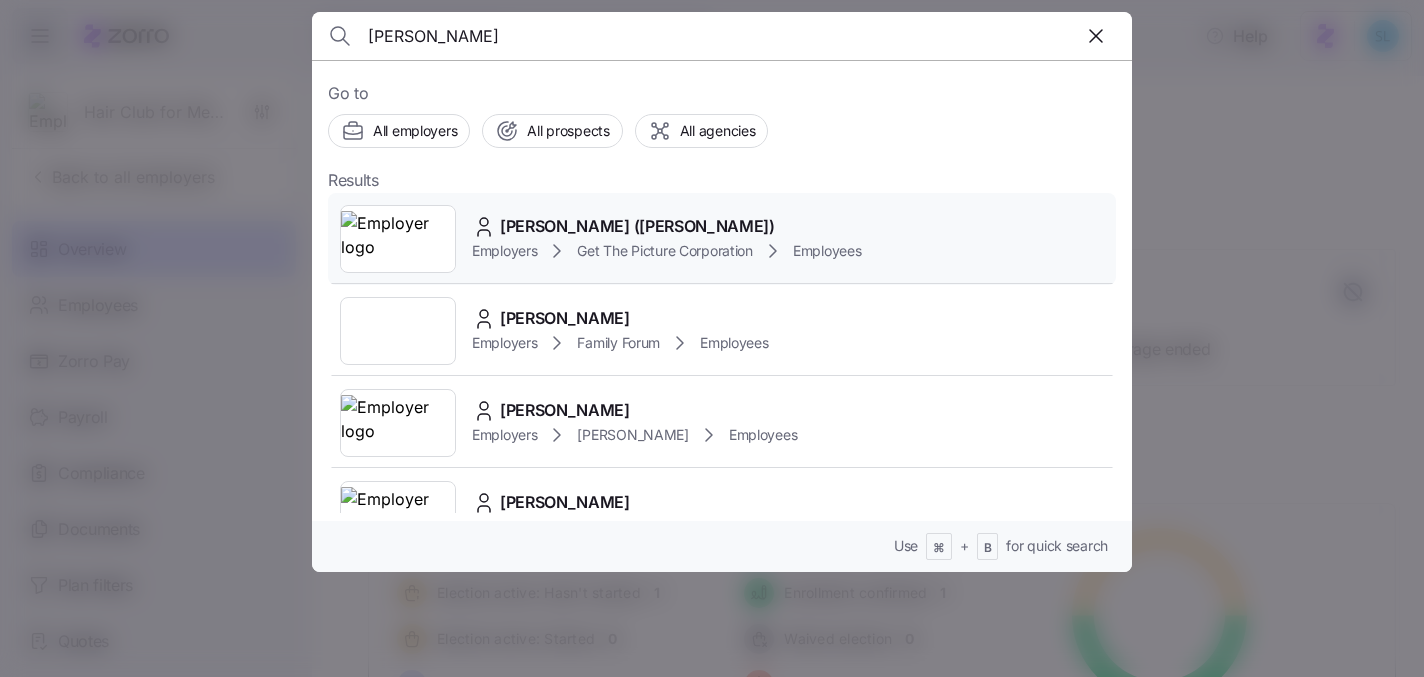 type on "[PERSON_NAME]" 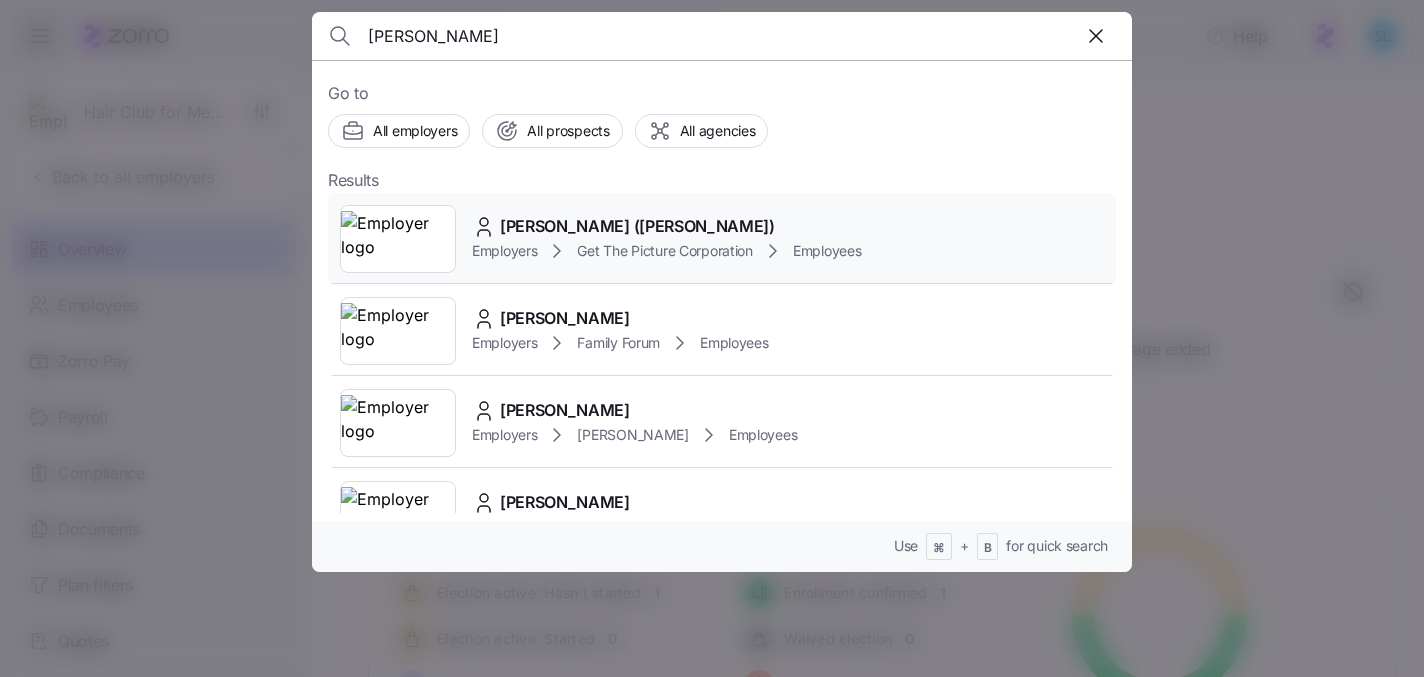 click on "[PERSON_NAME] ([PERSON_NAME])" at bounding box center (637, 226) 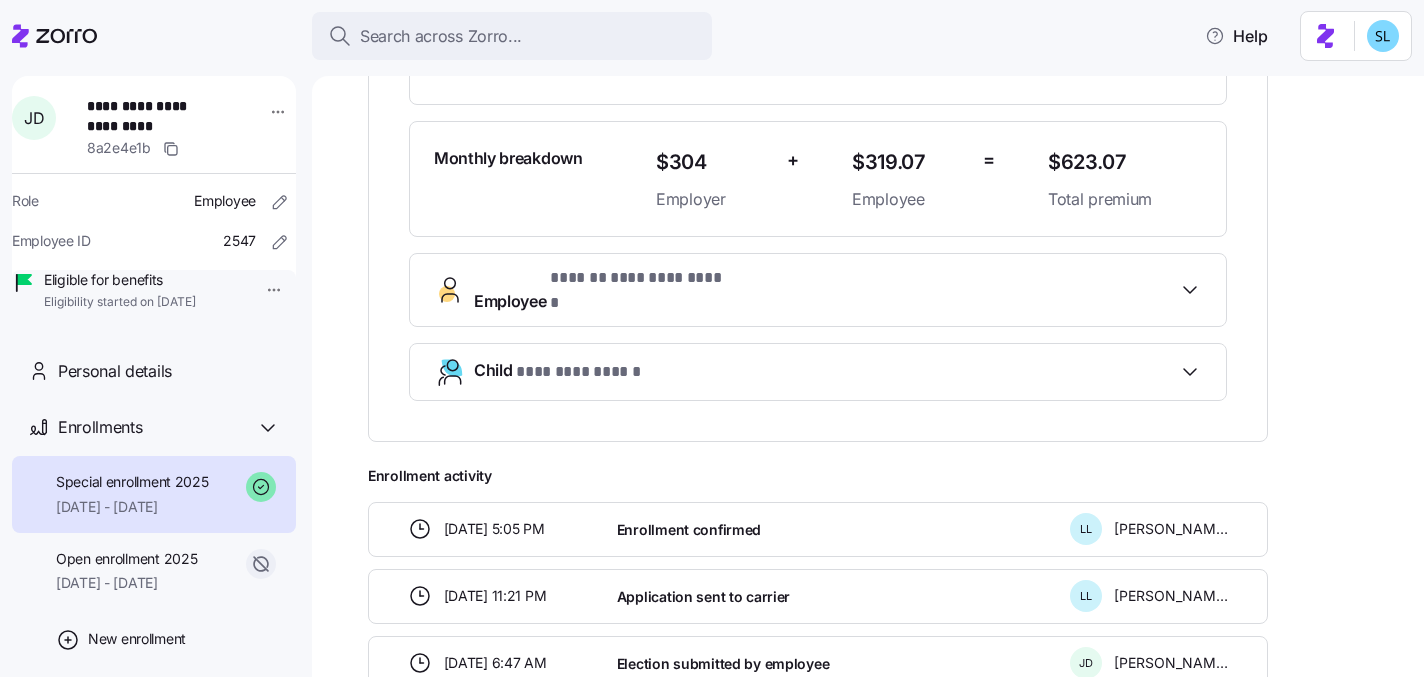 scroll, scrollTop: 575, scrollLeft: 0, axis: vertical 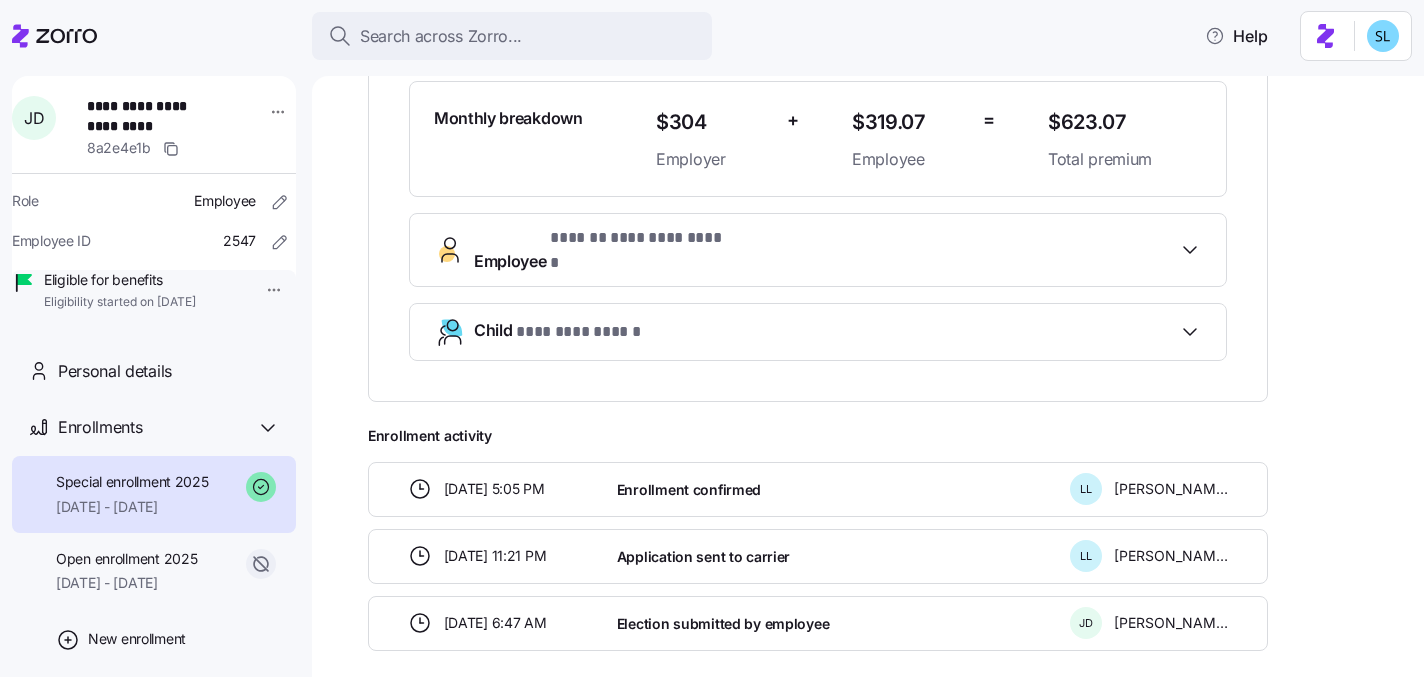 click on "Child *********   ******" at bounding box center (826, 331) 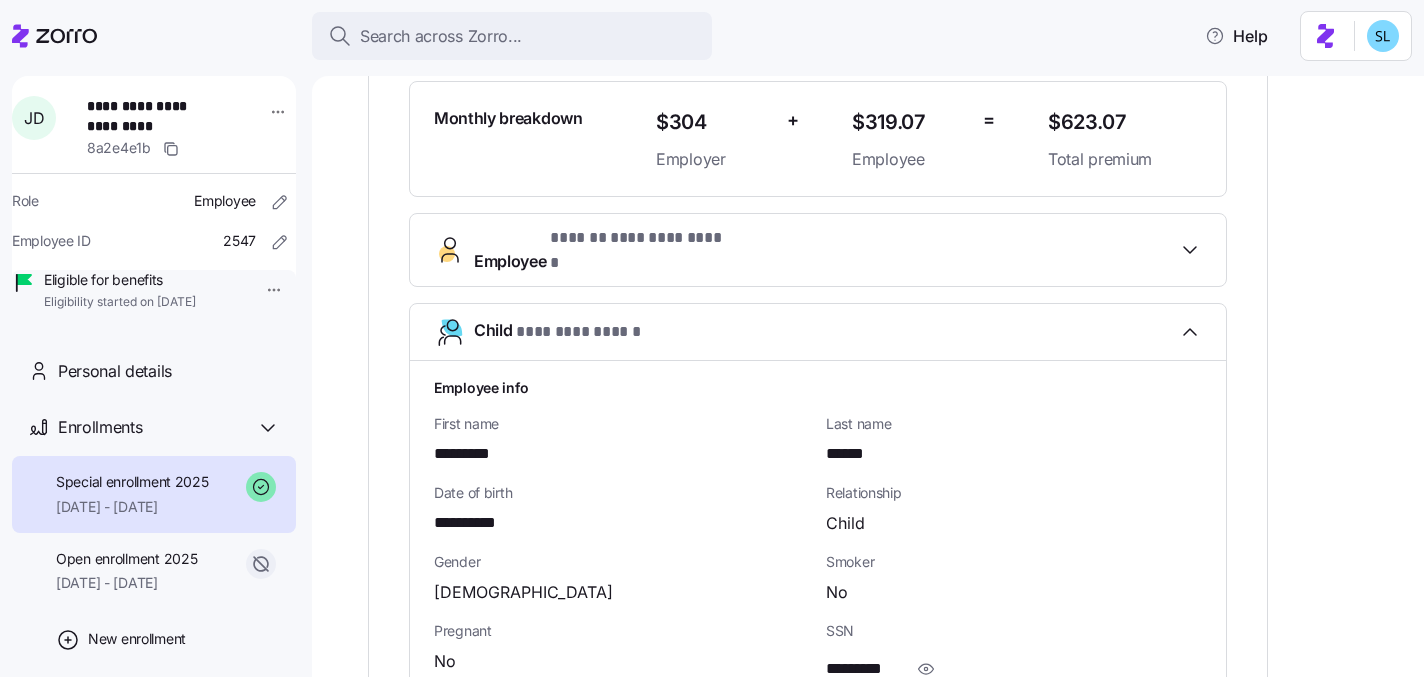 click on "******" at bounding box center (849, 454) 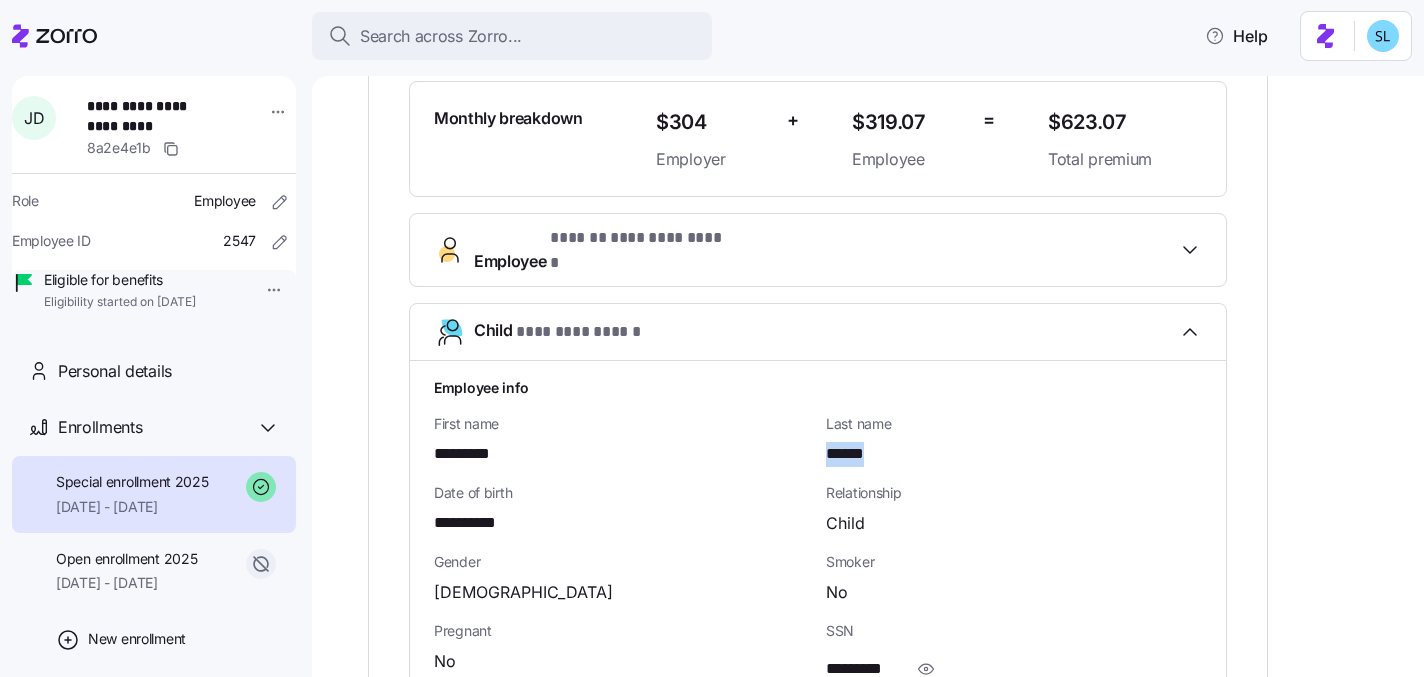 click on "******" at bounding box center (849, 454) 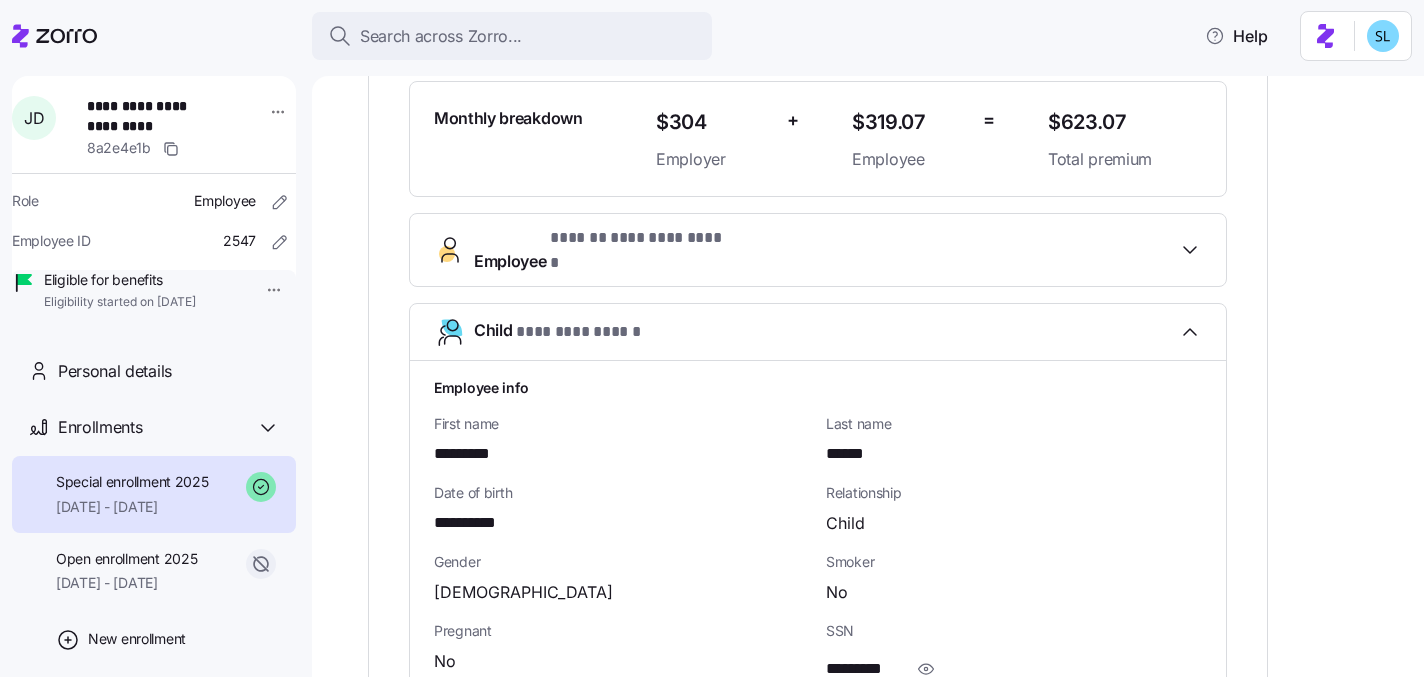 click on "**********" at bounding box center (479, 523) 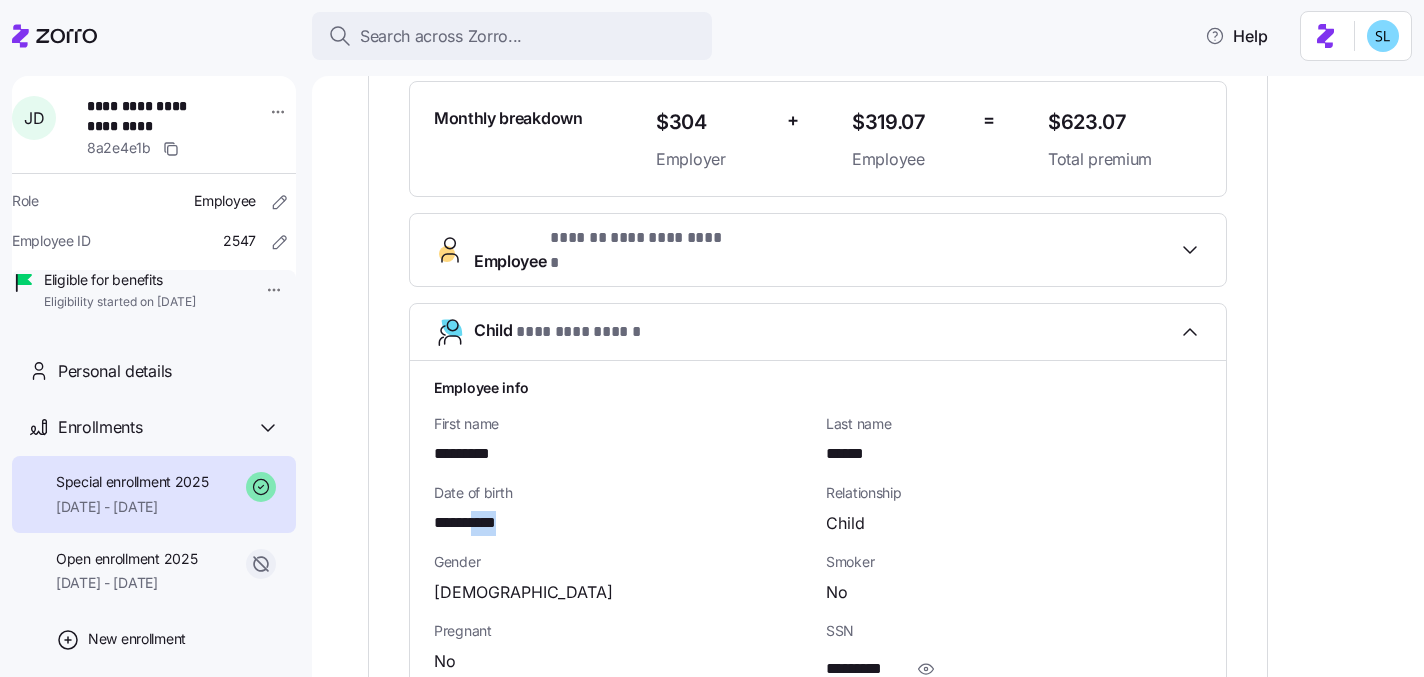 click on "**********" at bounding box center [479, 523] 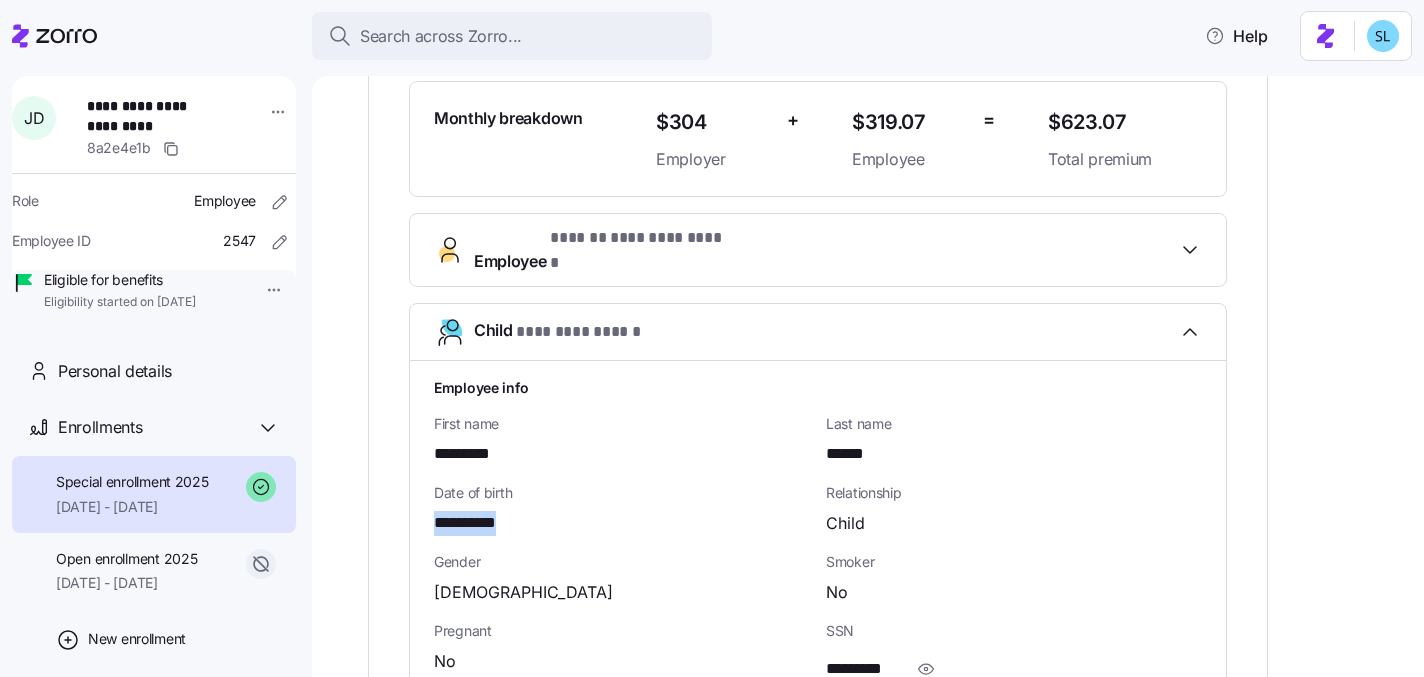 copy on "****" 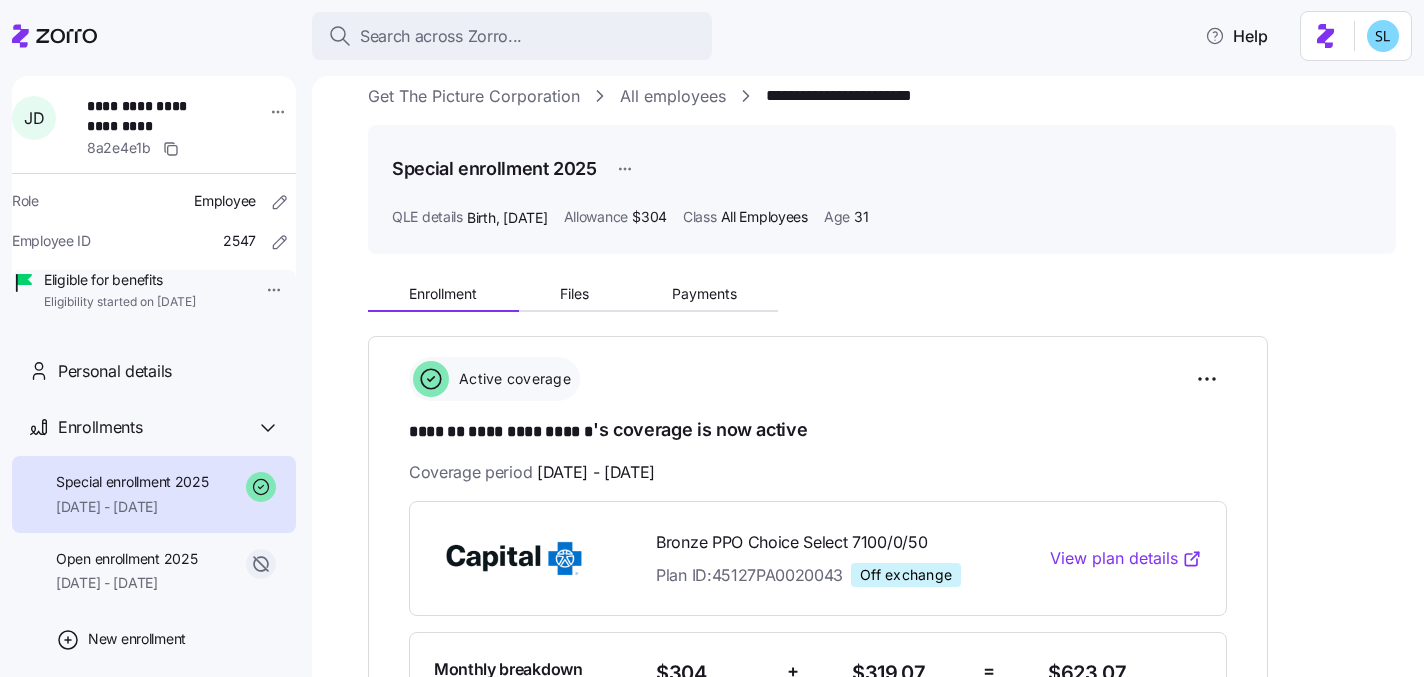 scroll, scrollTop: 0, scrollLeft: 0, axis: both 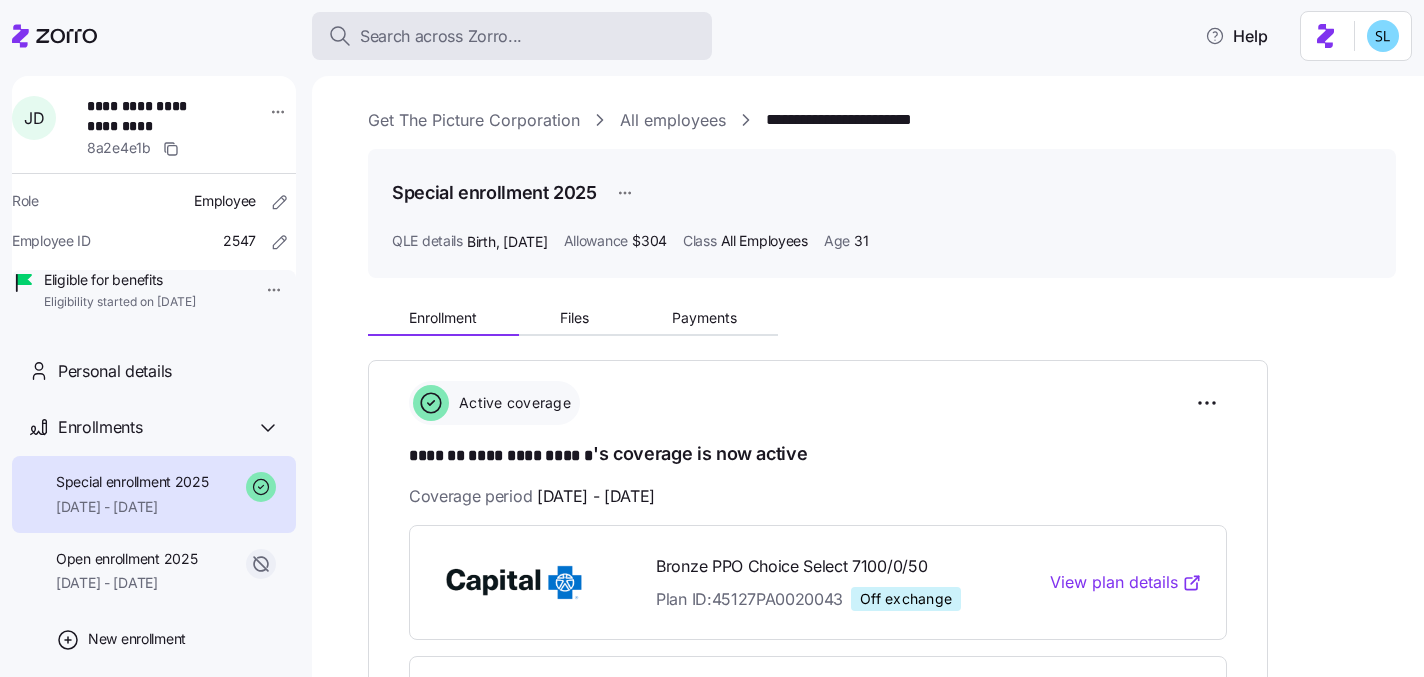 click on "Search across Zorro..." at bounding box center [512, 36] 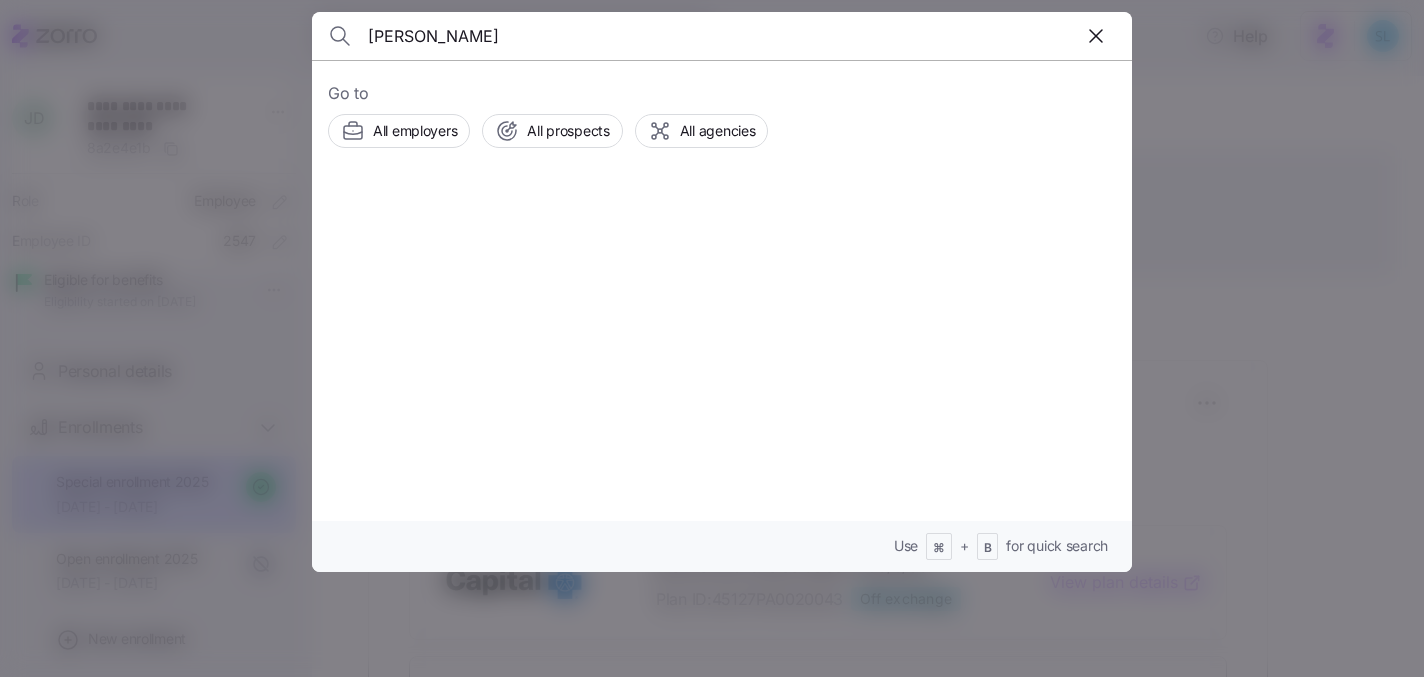 type on "[PERSON_NAME]" 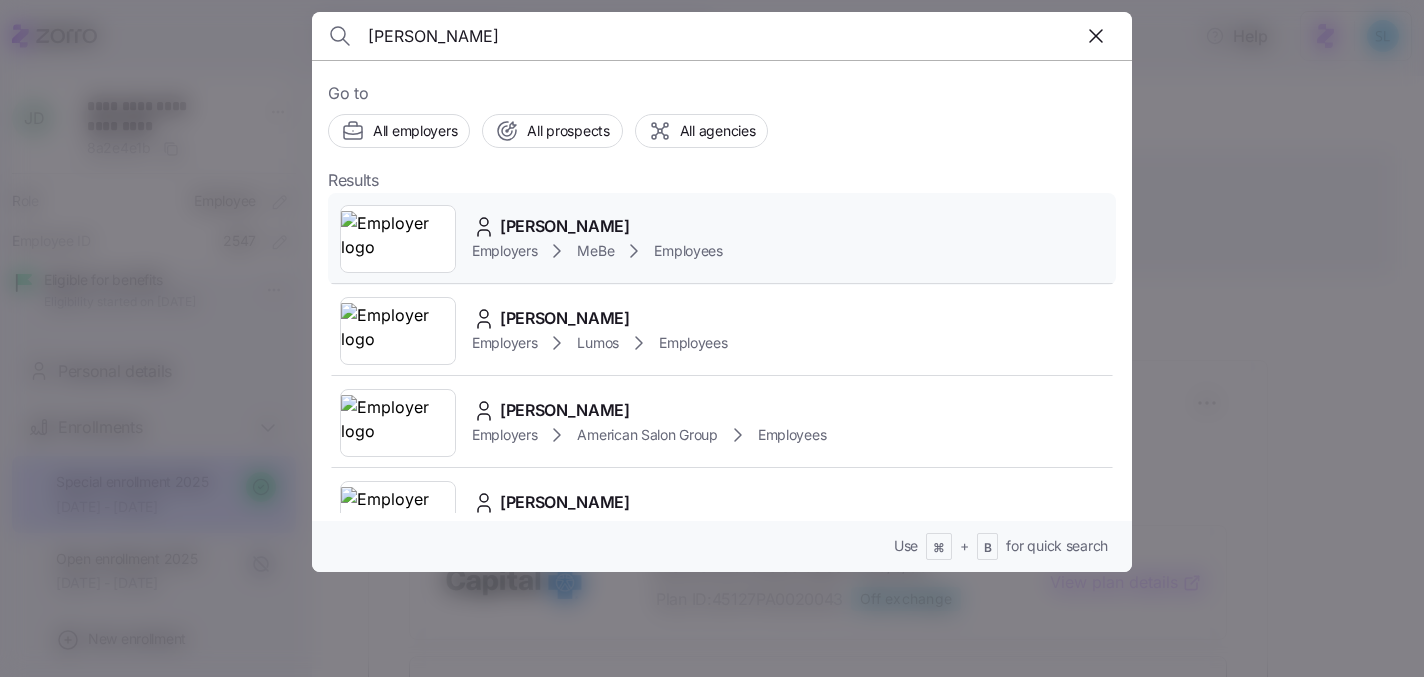 click on "[PERSON_NAME]" at bounding box center (565, 226) 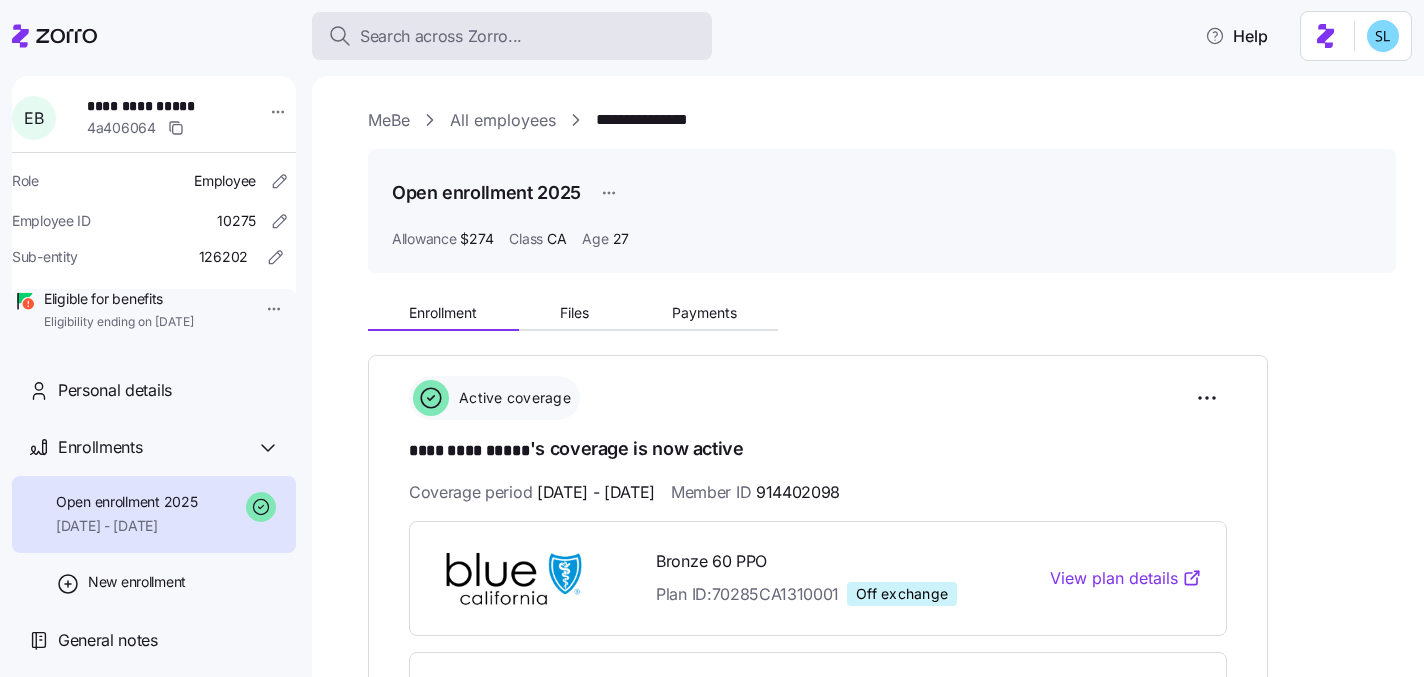 click on "Search across Zorro..." at bounding box center (512, 36) 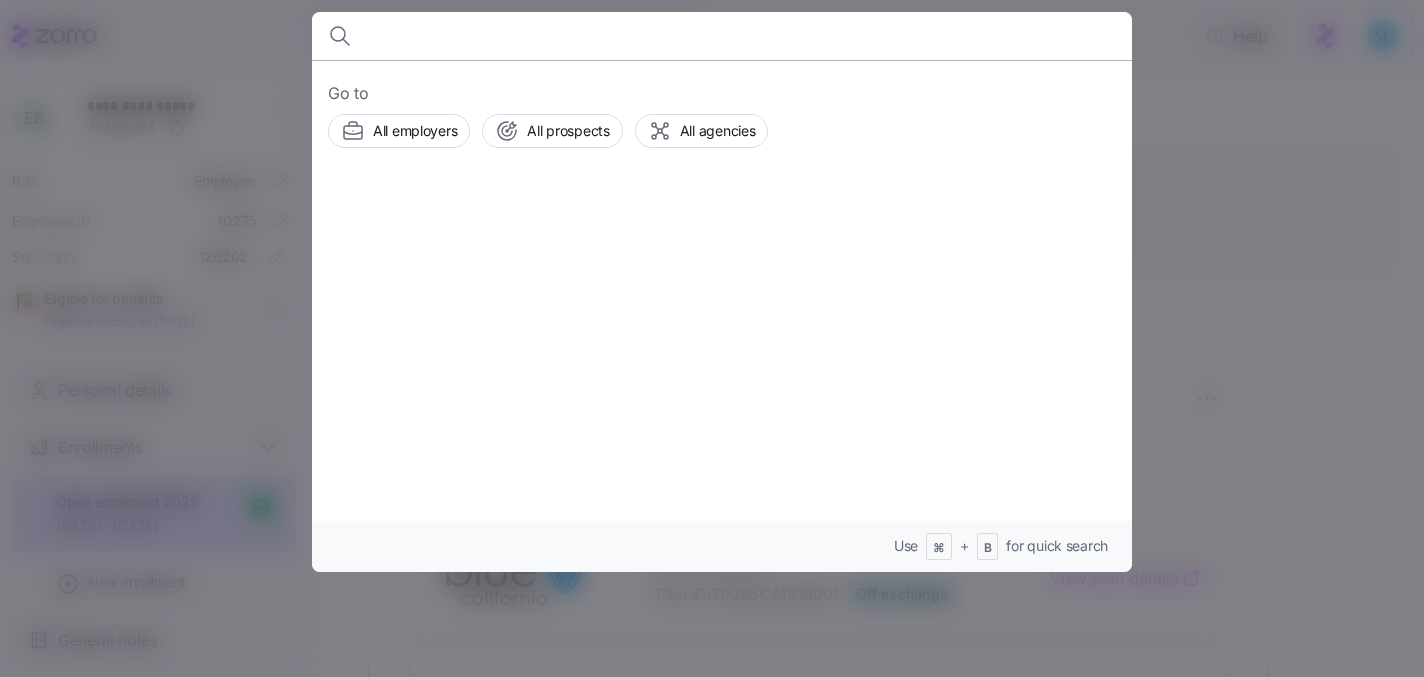 type on "a" 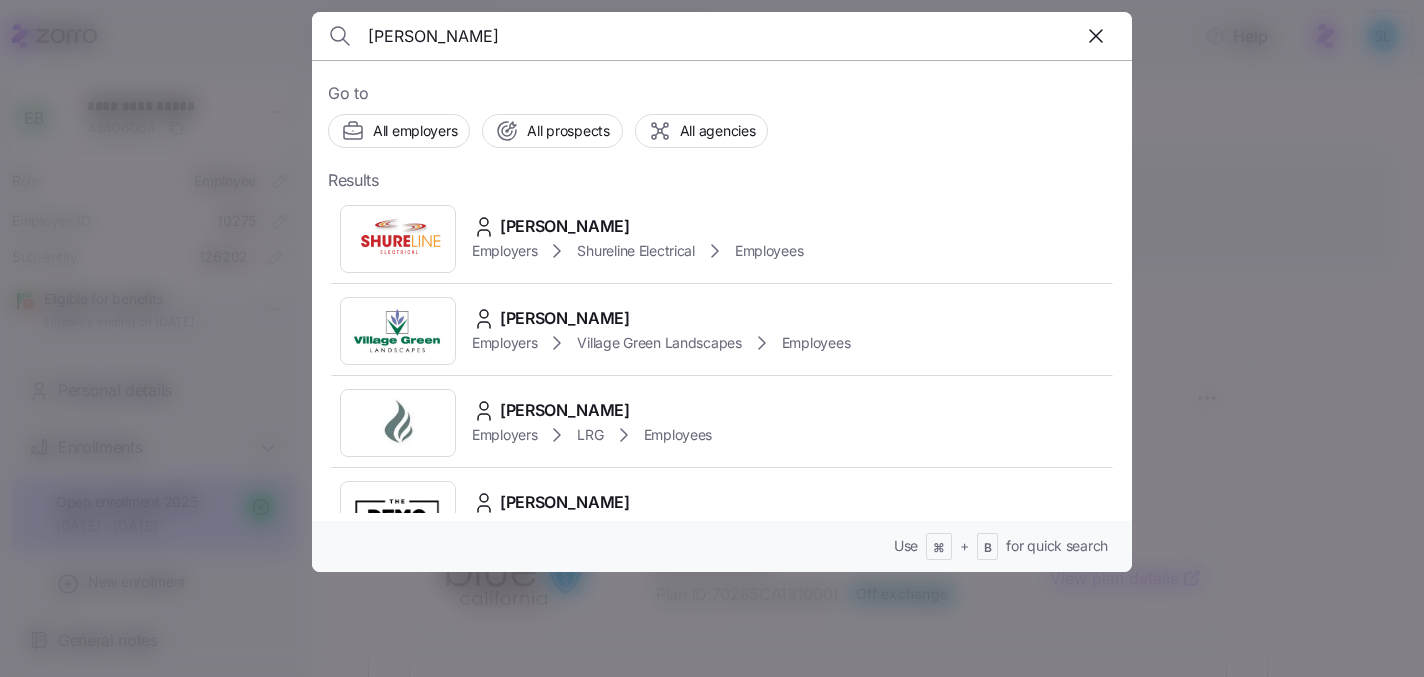 type on "[PERSON_NAME]" 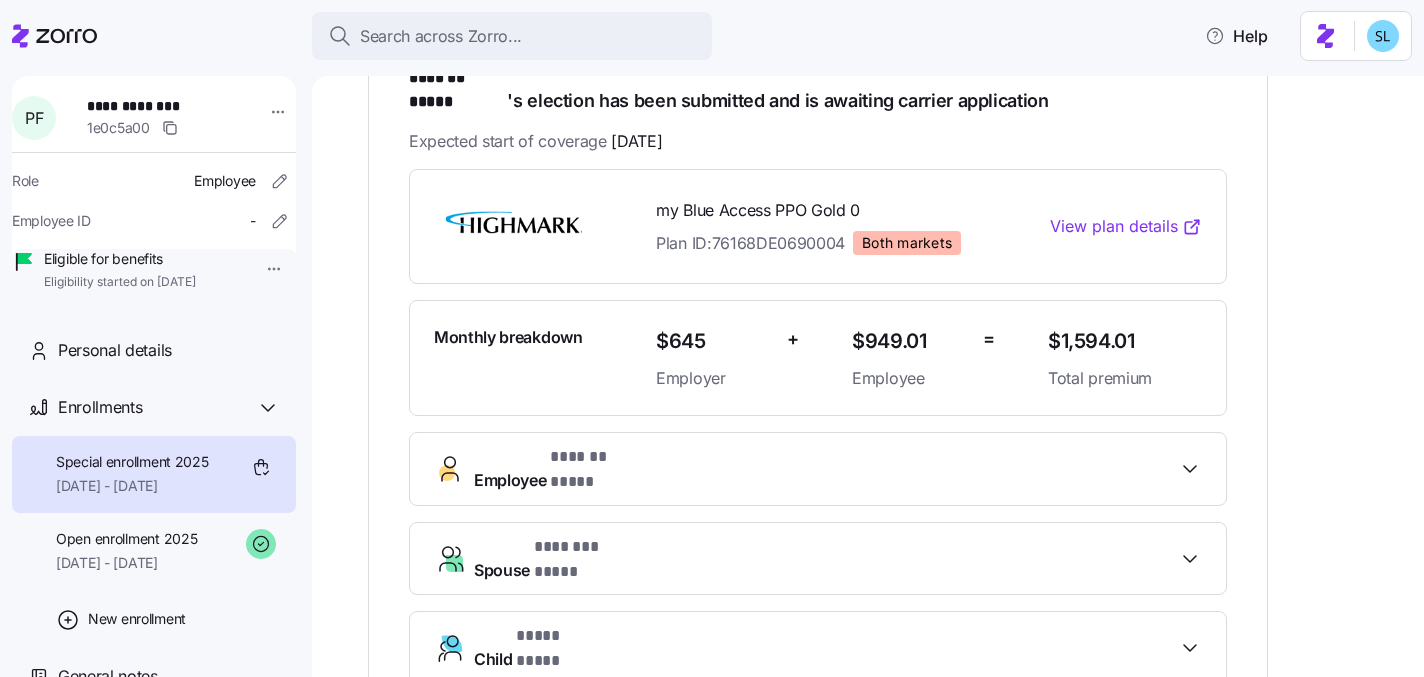 scroll, scrollTop: 317, scrollLeft: 0, axis: vertical 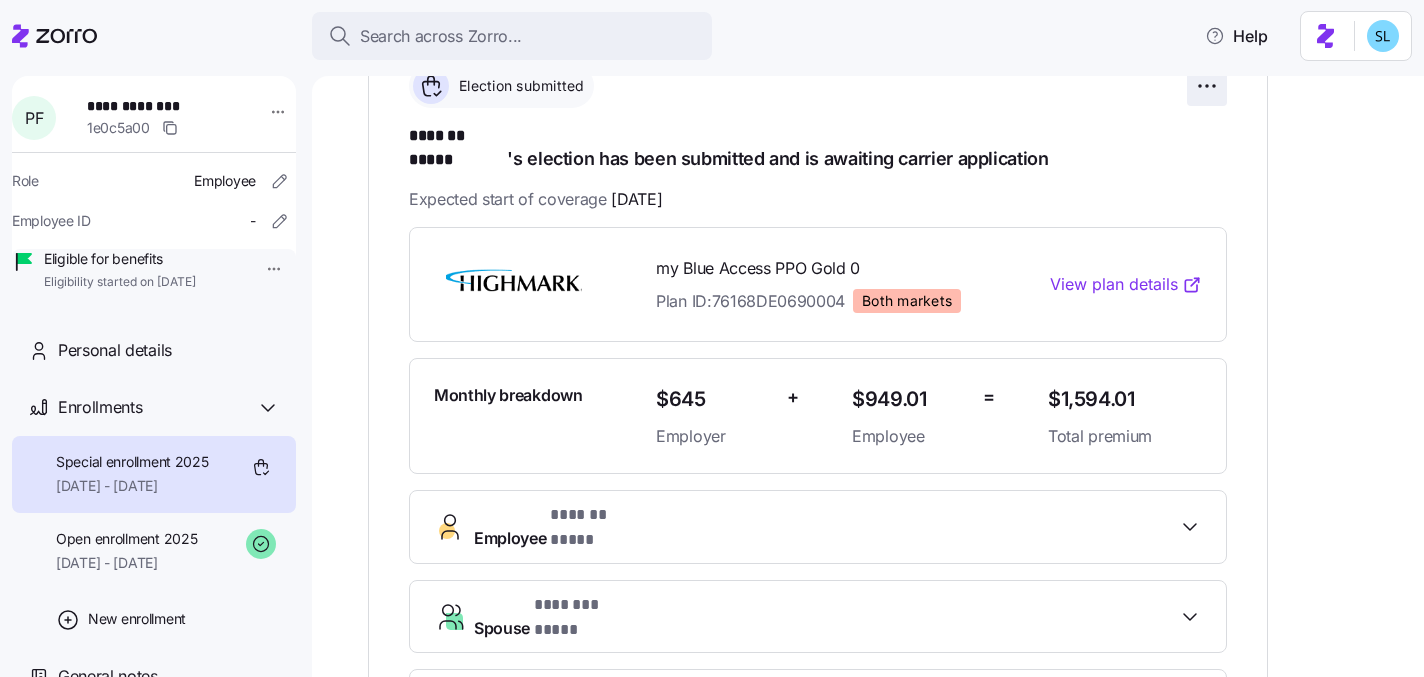 click on "**********" at bounding box center [712, 332] 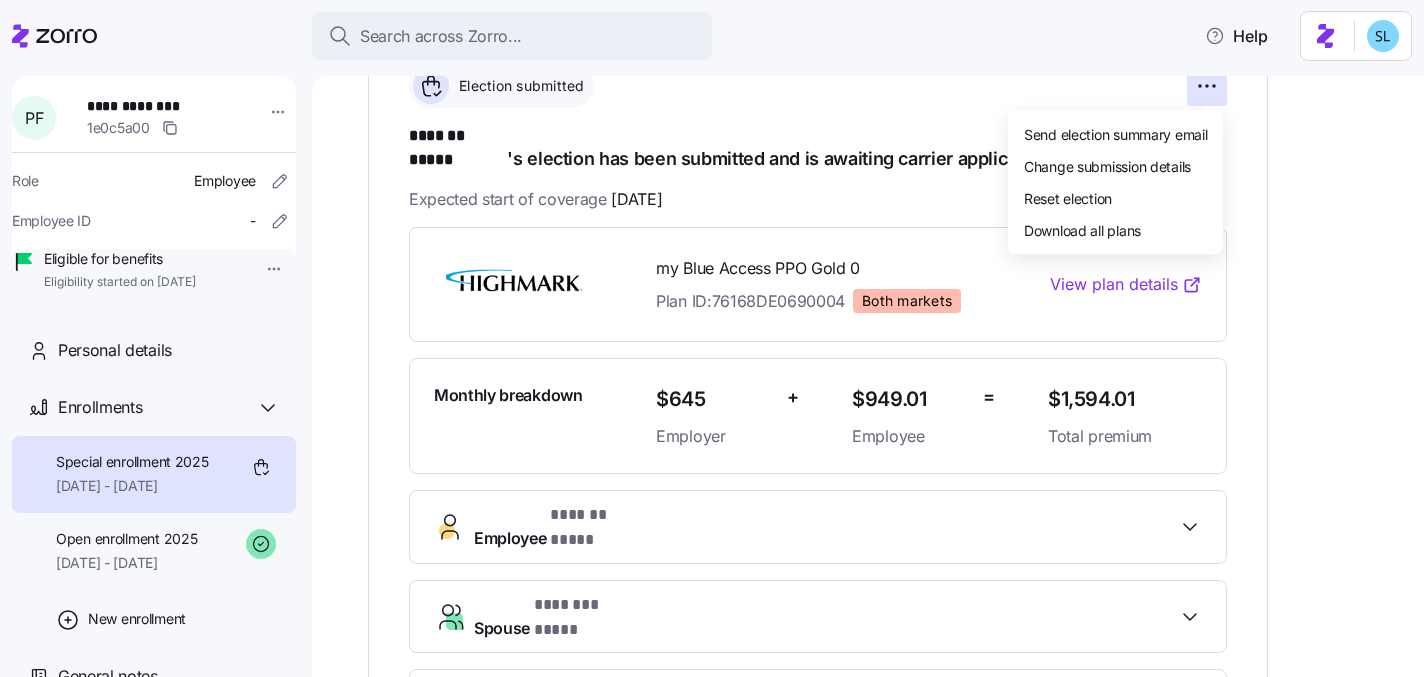 click on "**********" at bounding box center (712, 332) 